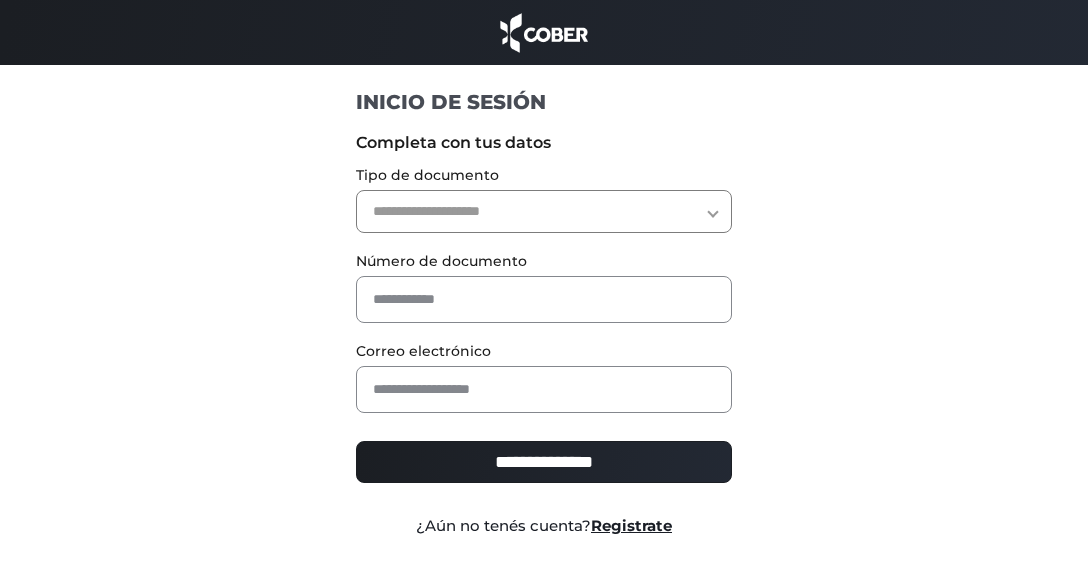scroll, scrollTop: 0, scrollLeft: 0, axis: both 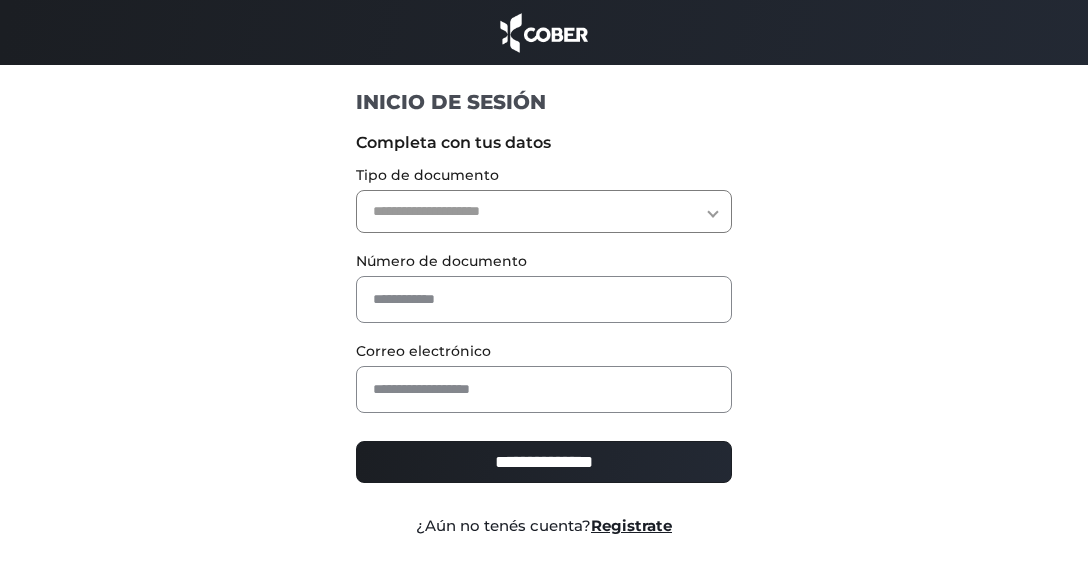 click on "**********" at bounding box center (544, 211) 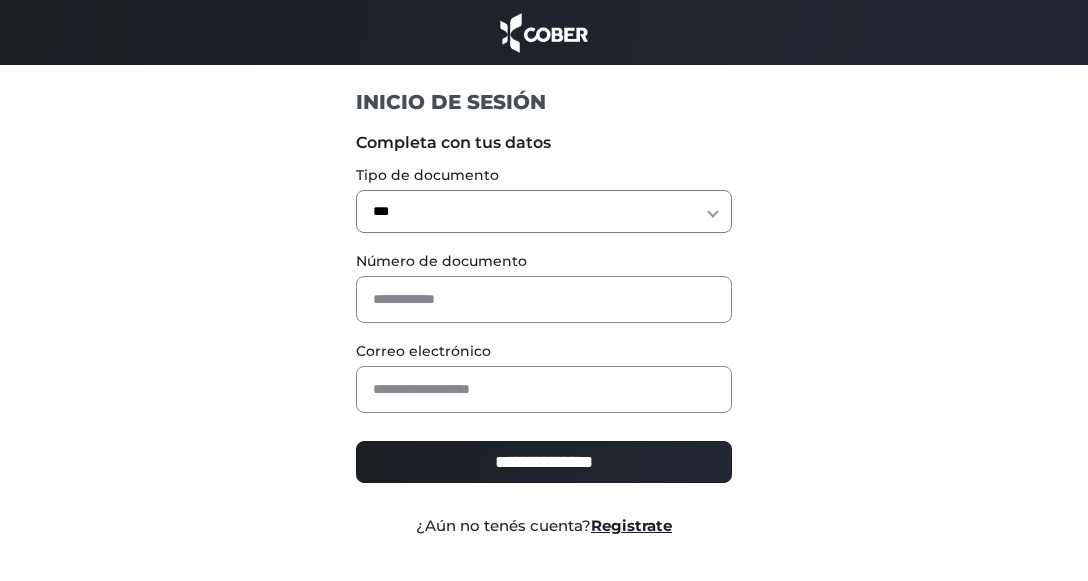 click on "**********" at bounding box center [544, 211] 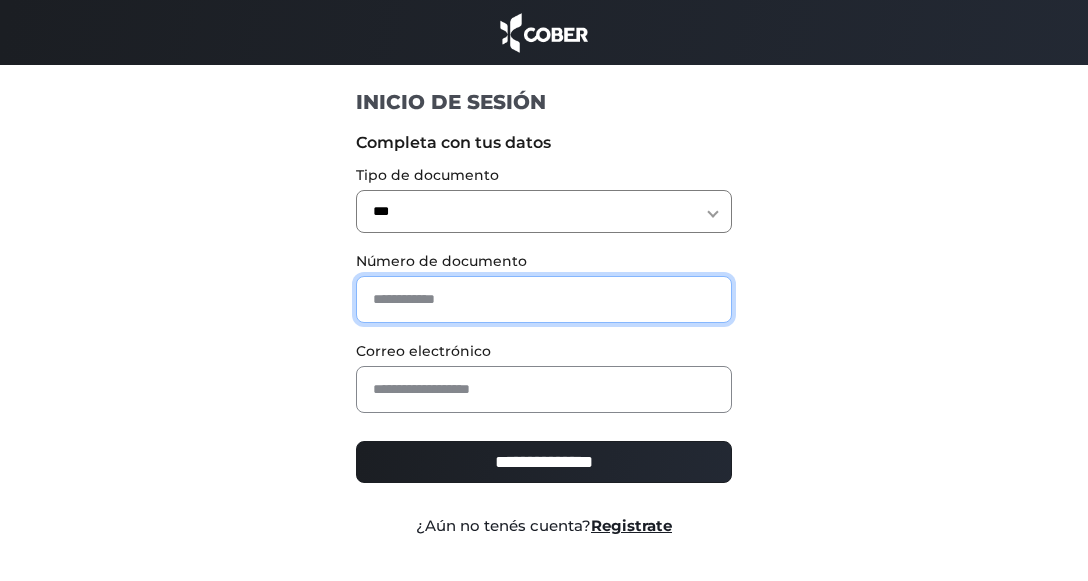 click at bounding box center (544, 299) 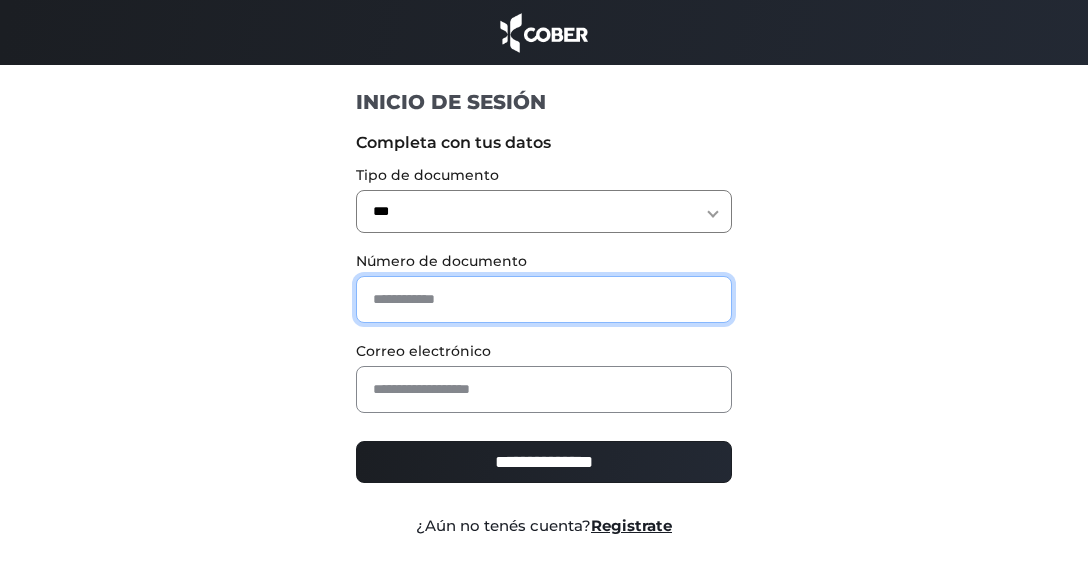 type on "*******" 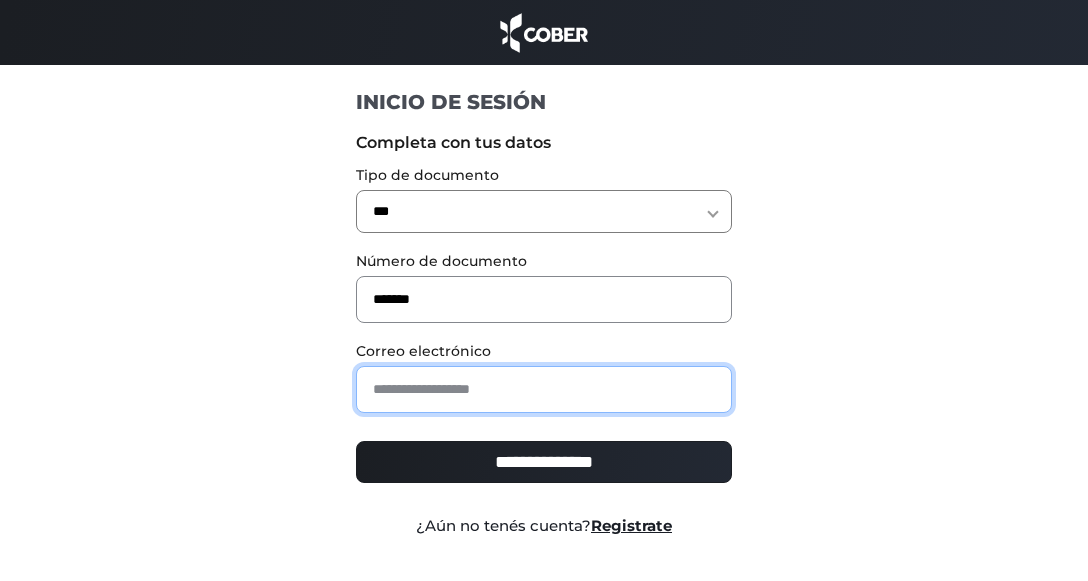 click at bounding box center (544, 389) 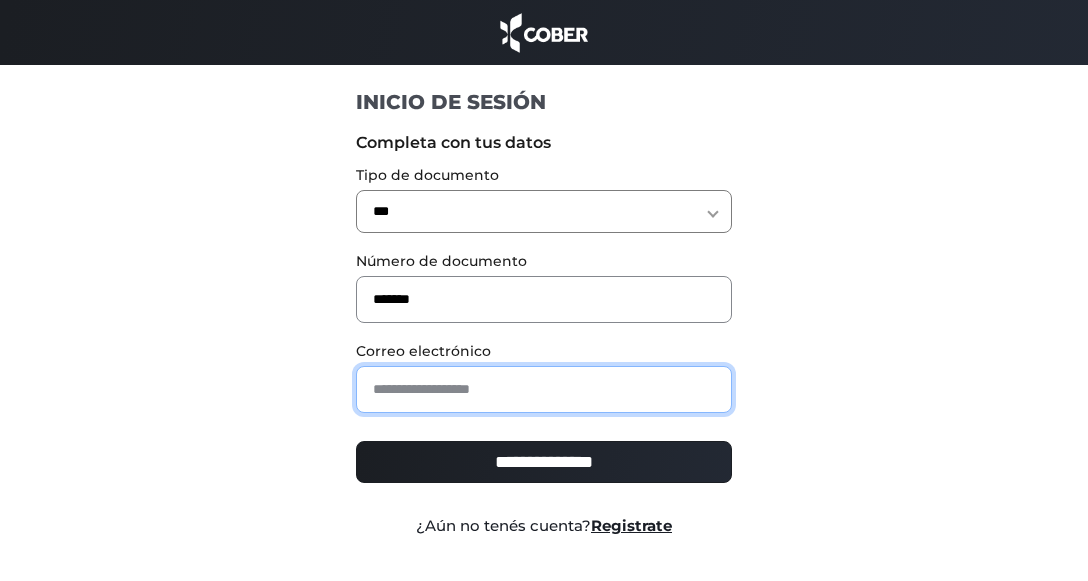 type on "**********" 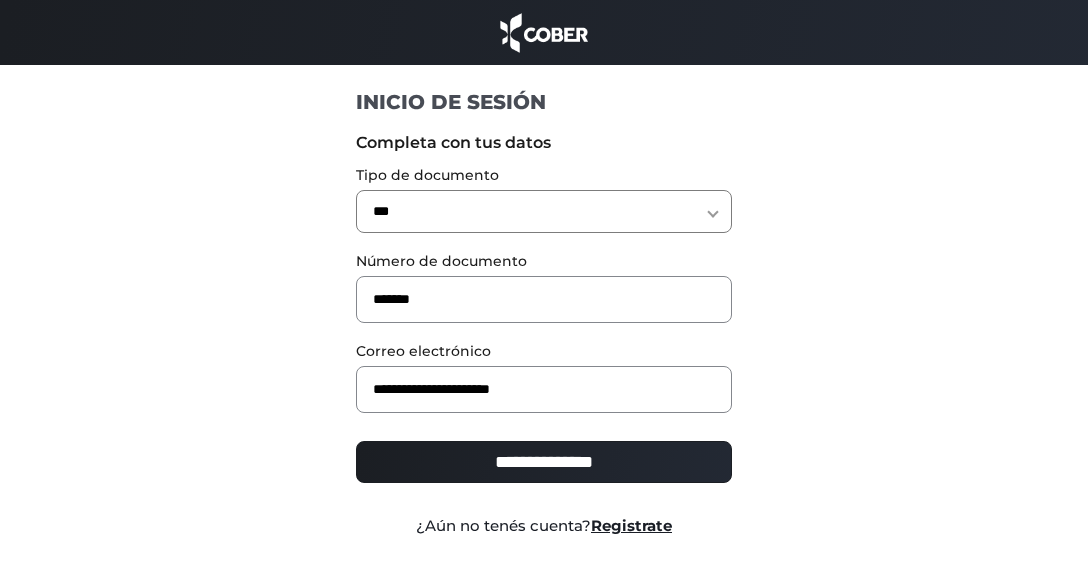 click on "**********" at bounding box center [544, 462] 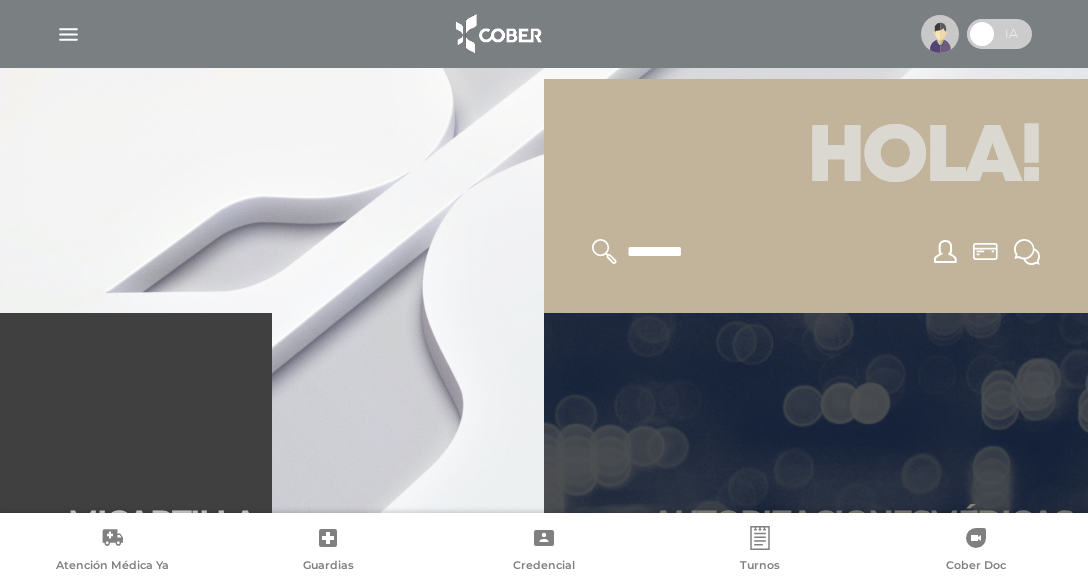 scroll, scrollTop: 400, scrollLeft: 0, axis: vertical 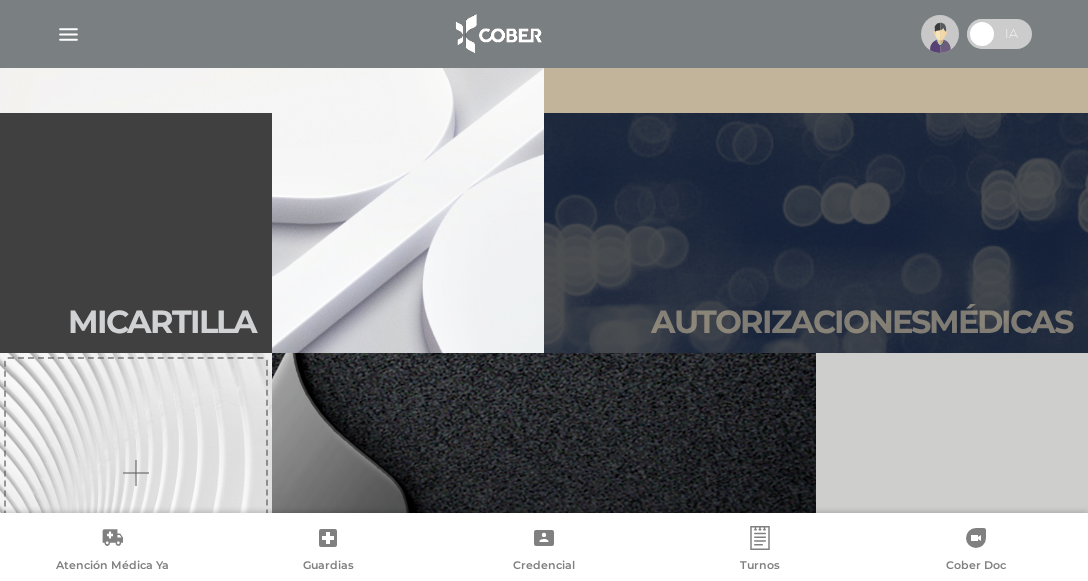 click on "Autori zaciones  médicas" at bounding box center [861, 322] 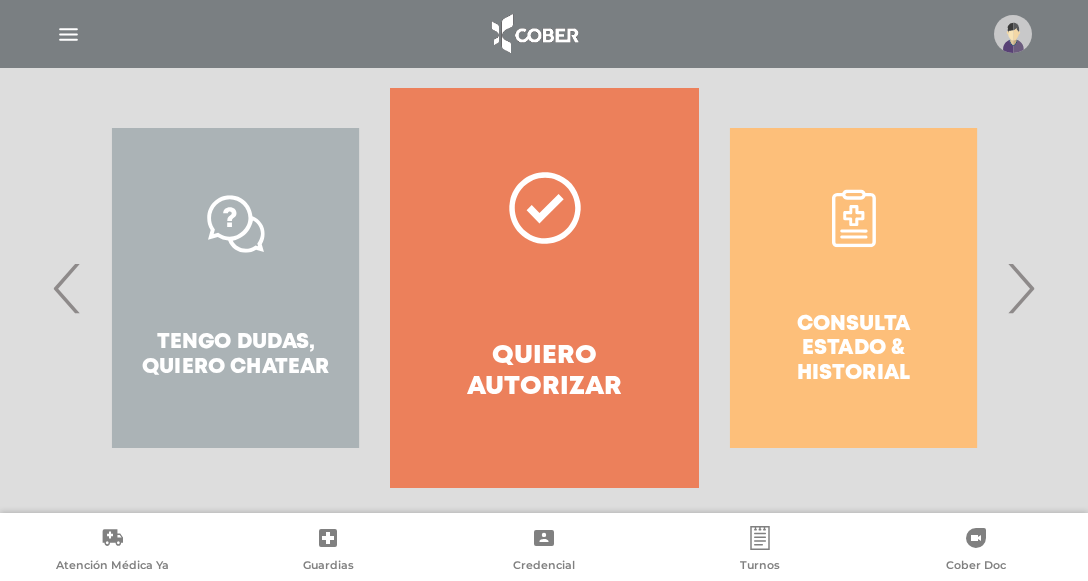 click on "Consulta estado & historial" at bounding box center [853, 288] 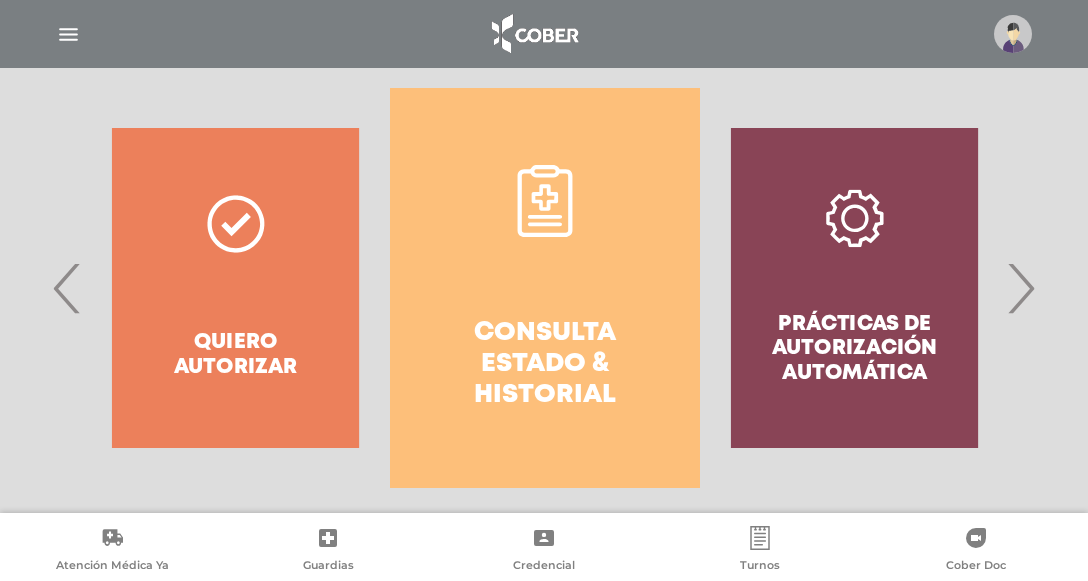 click on "Consulta estado & historial" at bounding box center [544, 365] 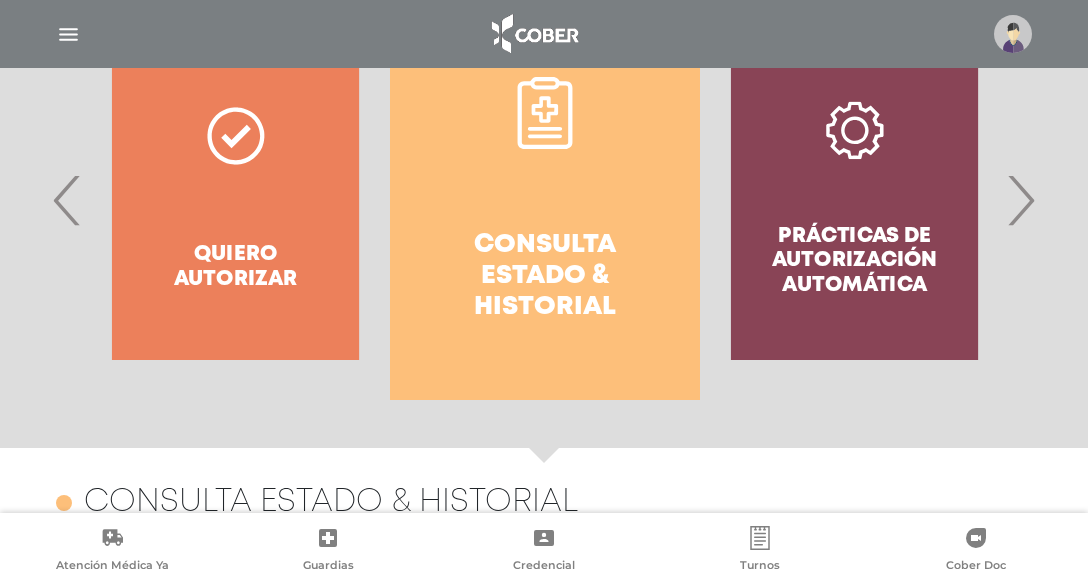 scroll, scrollTop: 388, scrollLeft: 0, axis: vertical 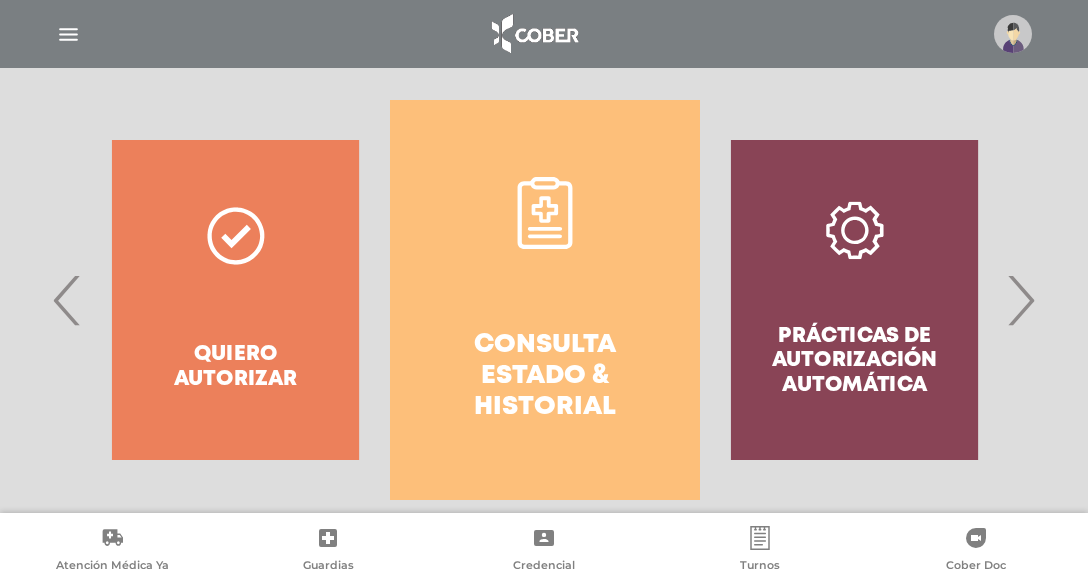click on "›" at bounding box center [1020, 300] 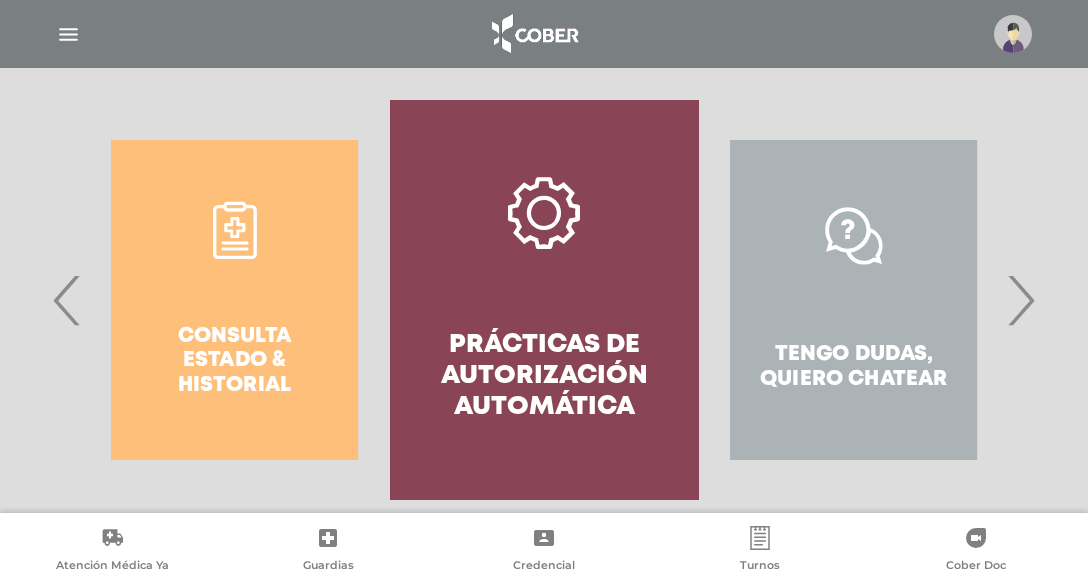 click on "Prácticas de autorización automática" at bounding box center [544, 377] 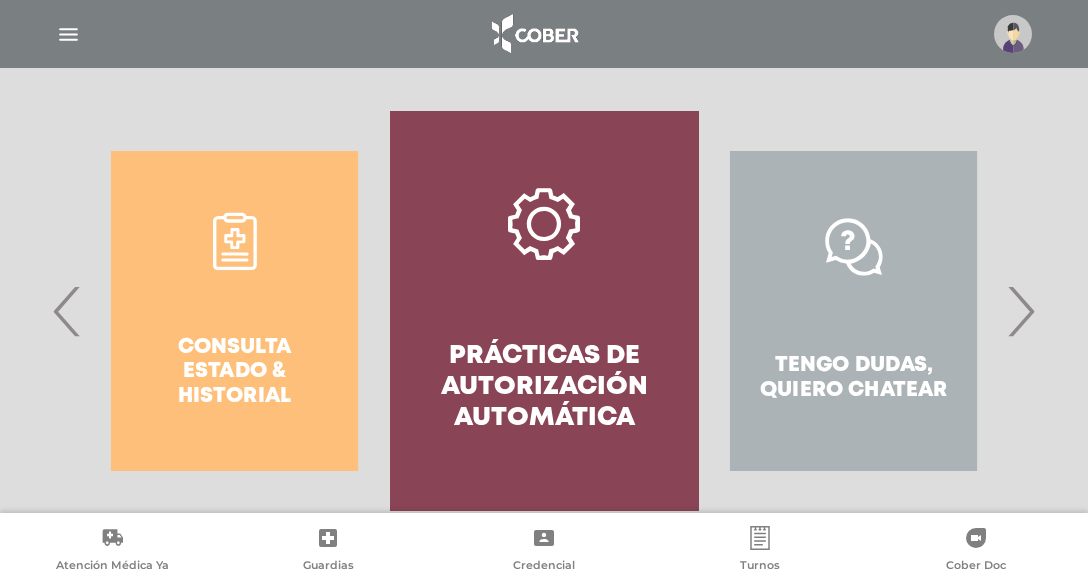 scroll, scrollTop: 177, scrollLeft: 0, axis: vertical 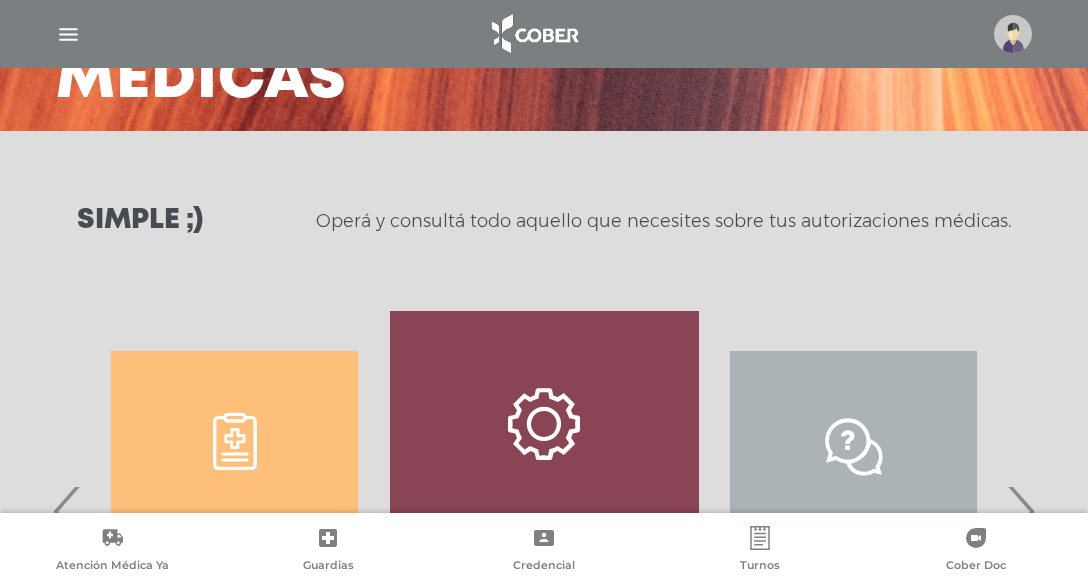 click on "Tengo dudas, quiero chatear" at bounding box center (853, 511) 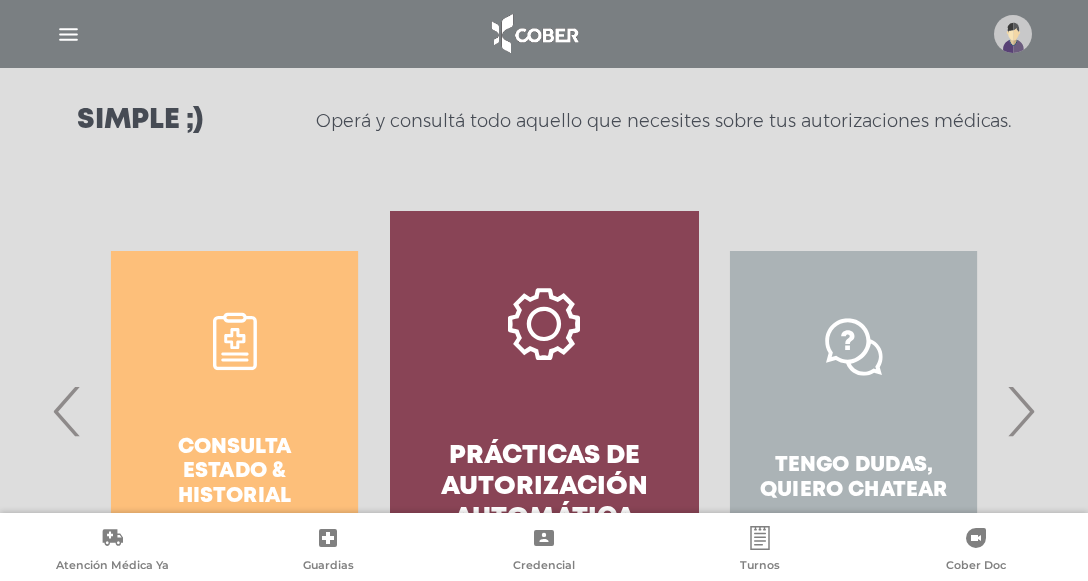 scroll, scrollTop: 377, scrollLeft: 0, axis: vertical 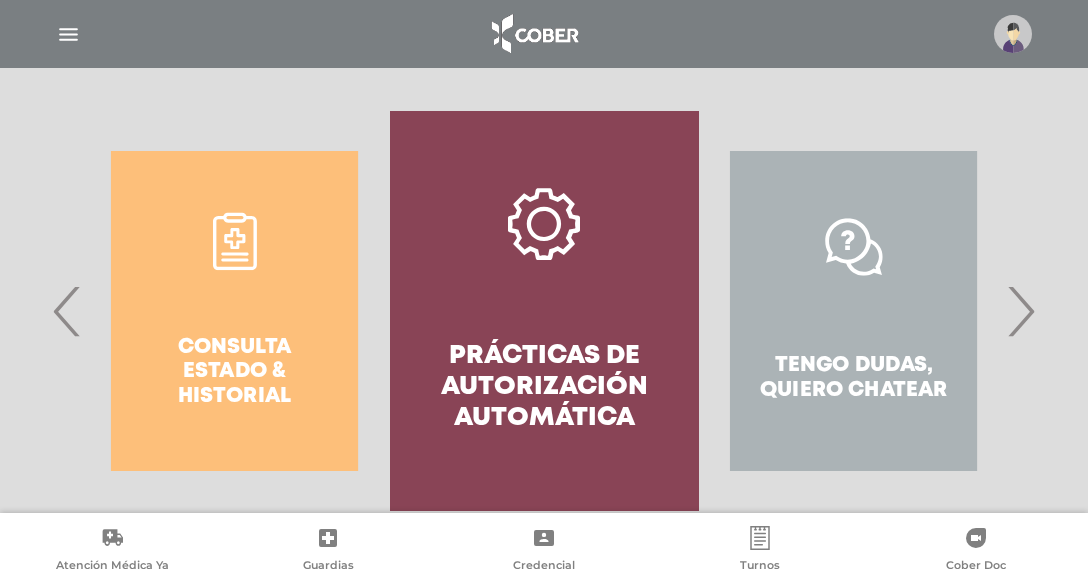 click on "Tengo dudas, quiero chatear" at bounding box center (853, 311) 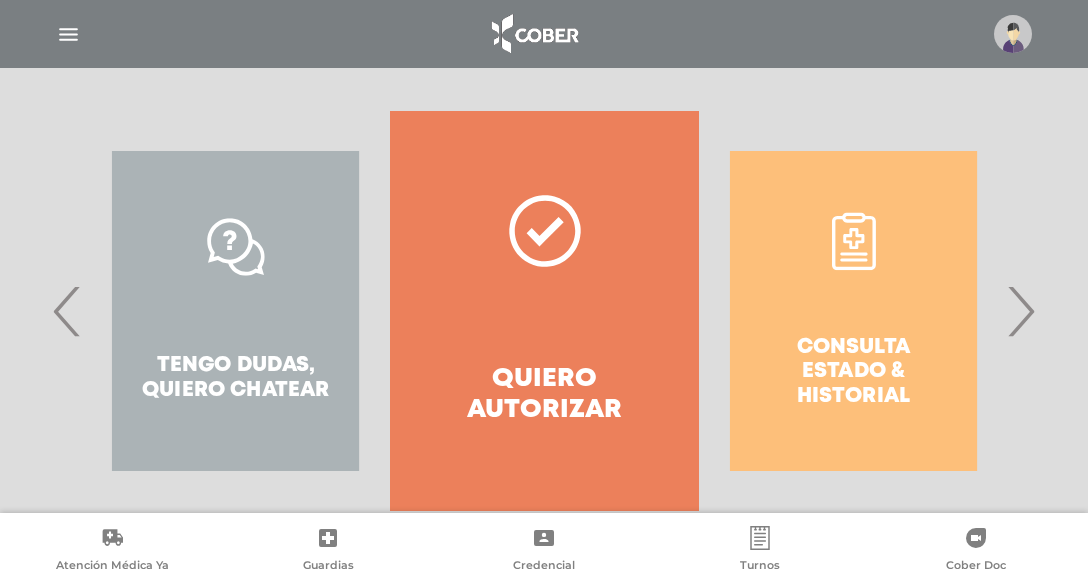 click on "›" at bounding box center (1020, 311) 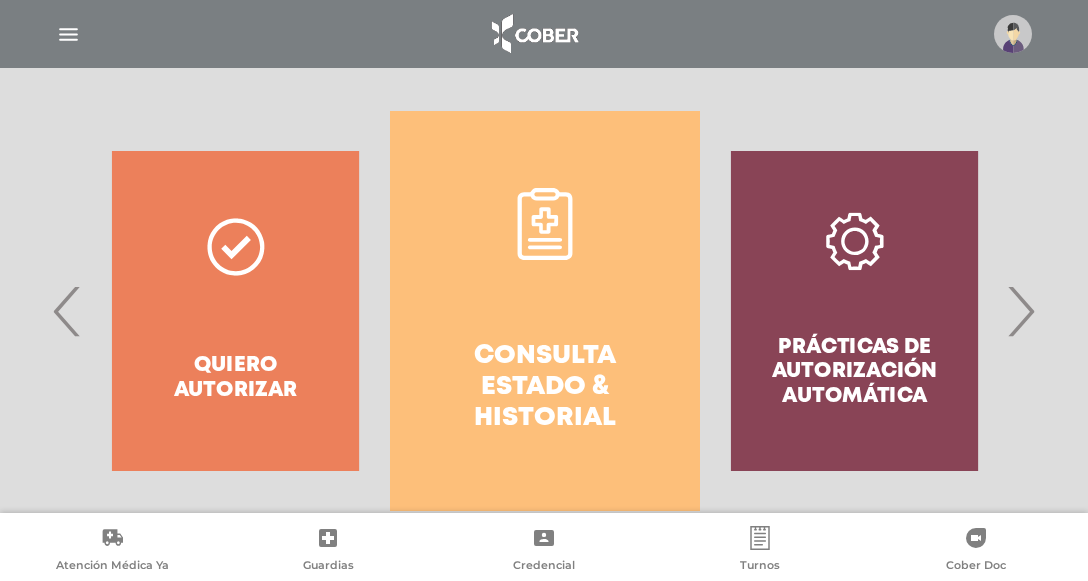 click on "›" at bounding box center [1020, 311] 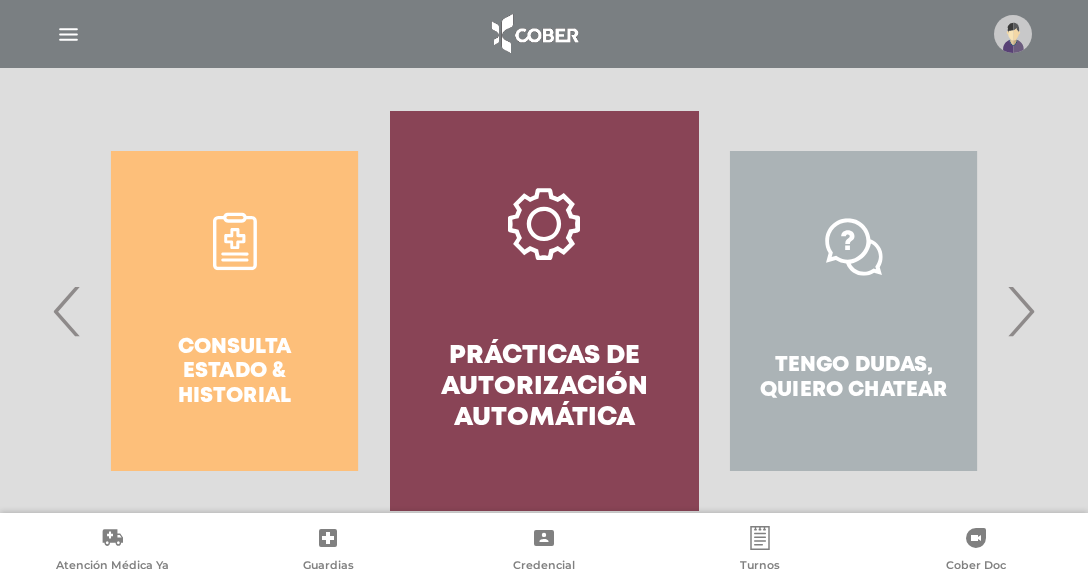 click on "Tengo dudas, quiero chatear" at bounding box center (853, 311) 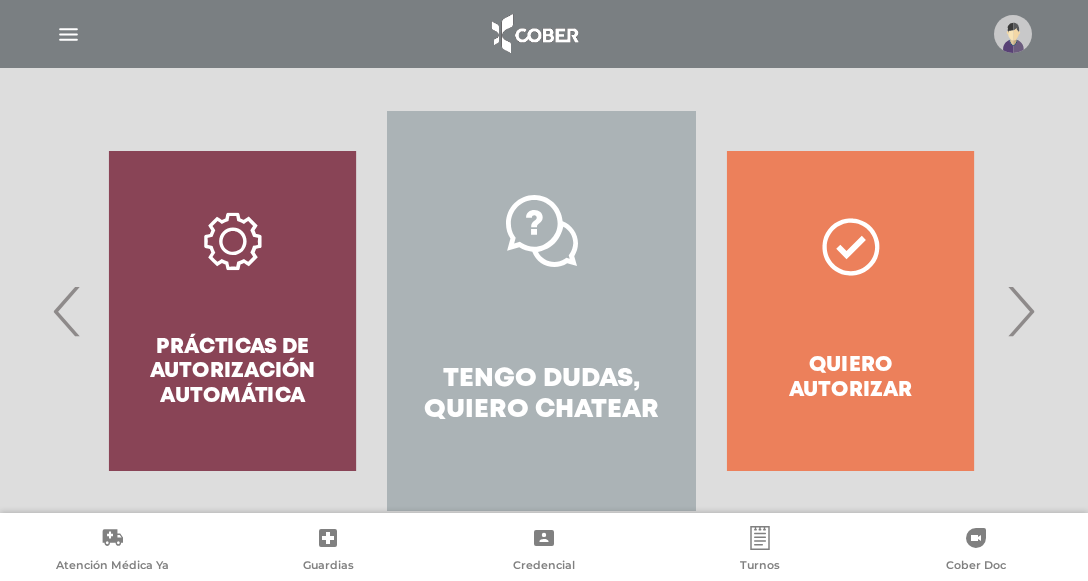 click on "Tengo dudas, quiero chatear" at bounding box center [541, 311] 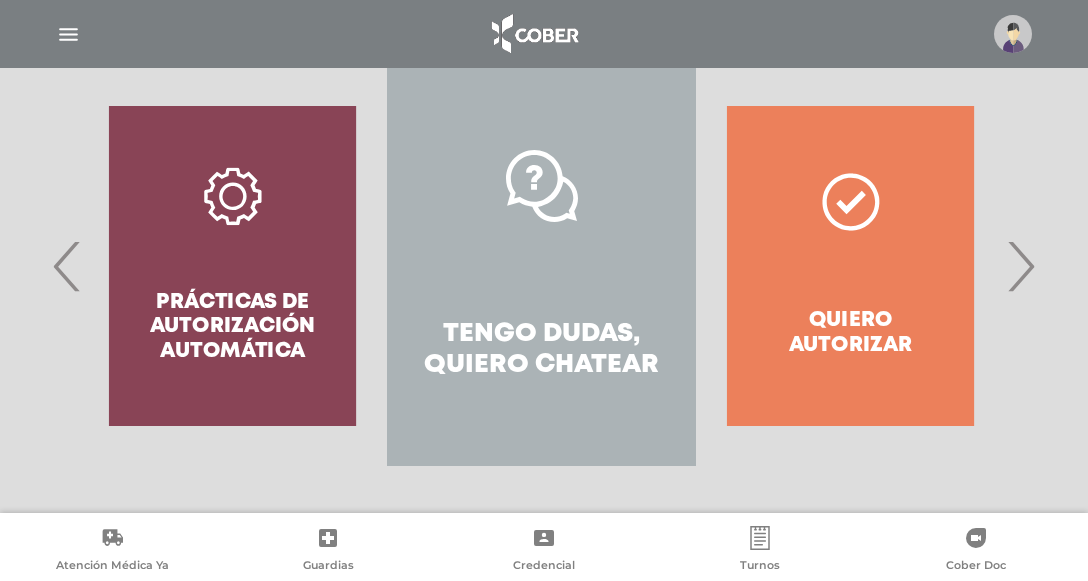 scroll, scrollTop: 645, scrollLeft: 0, axis: vertical 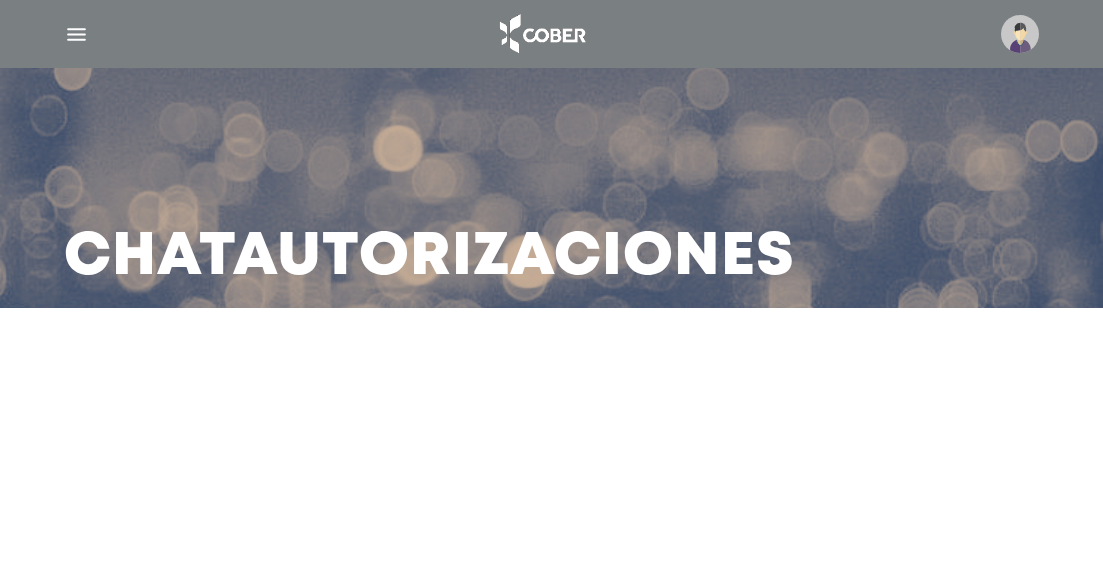 click on "Chat  Autorizaciones" at bounding box center (551, 290) 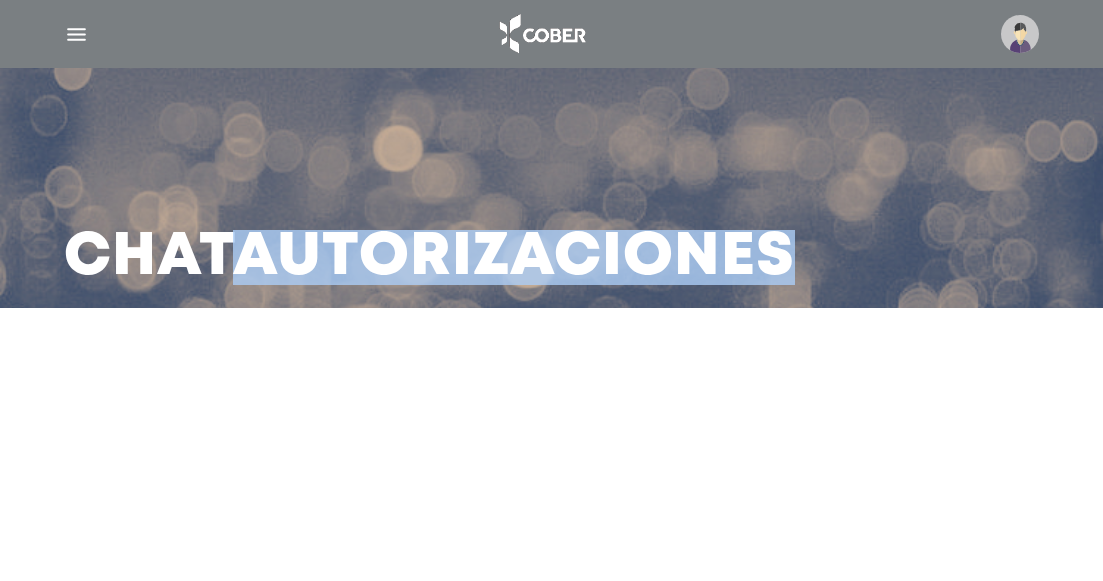 click at bounding box center (551, 380) 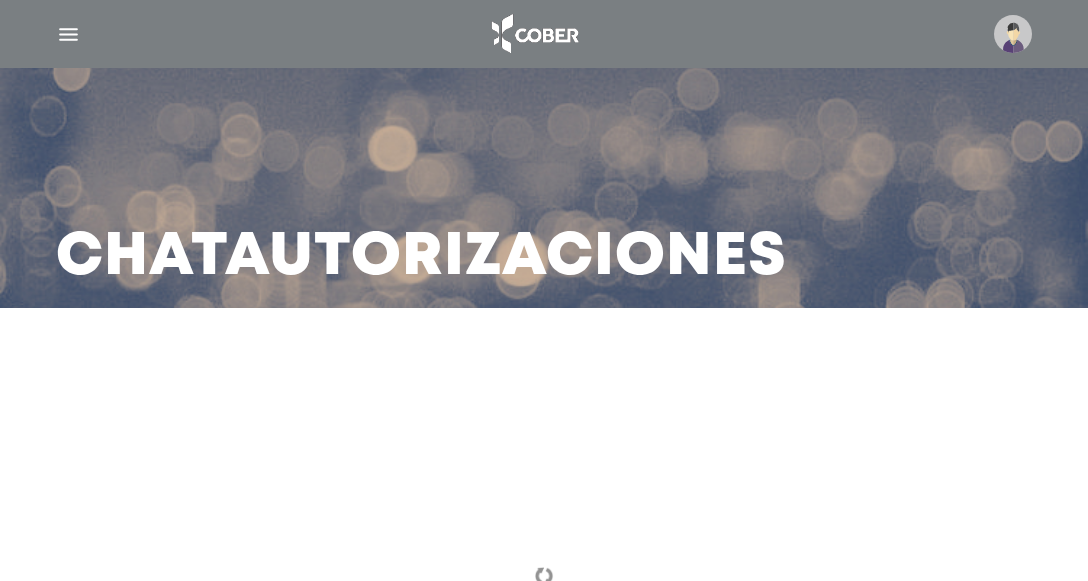 scroll, scrollTop: 0, scrollLeft: 0, axis: both 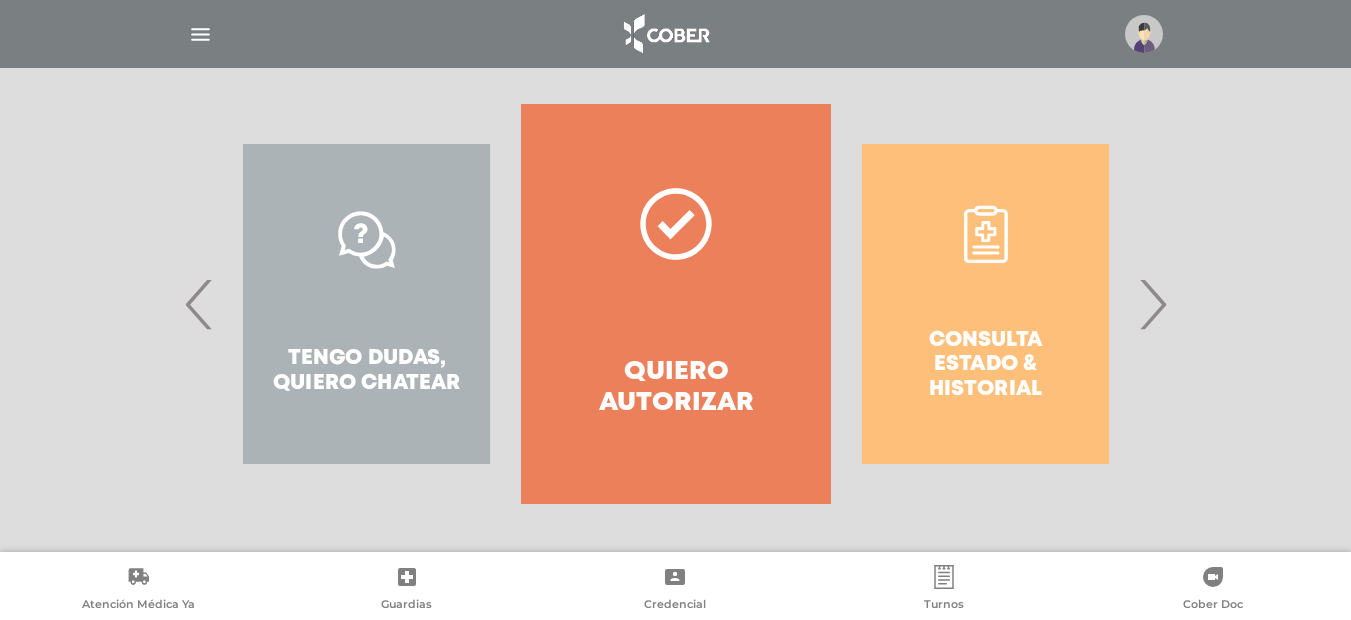 click at bounding box center [200, 34] 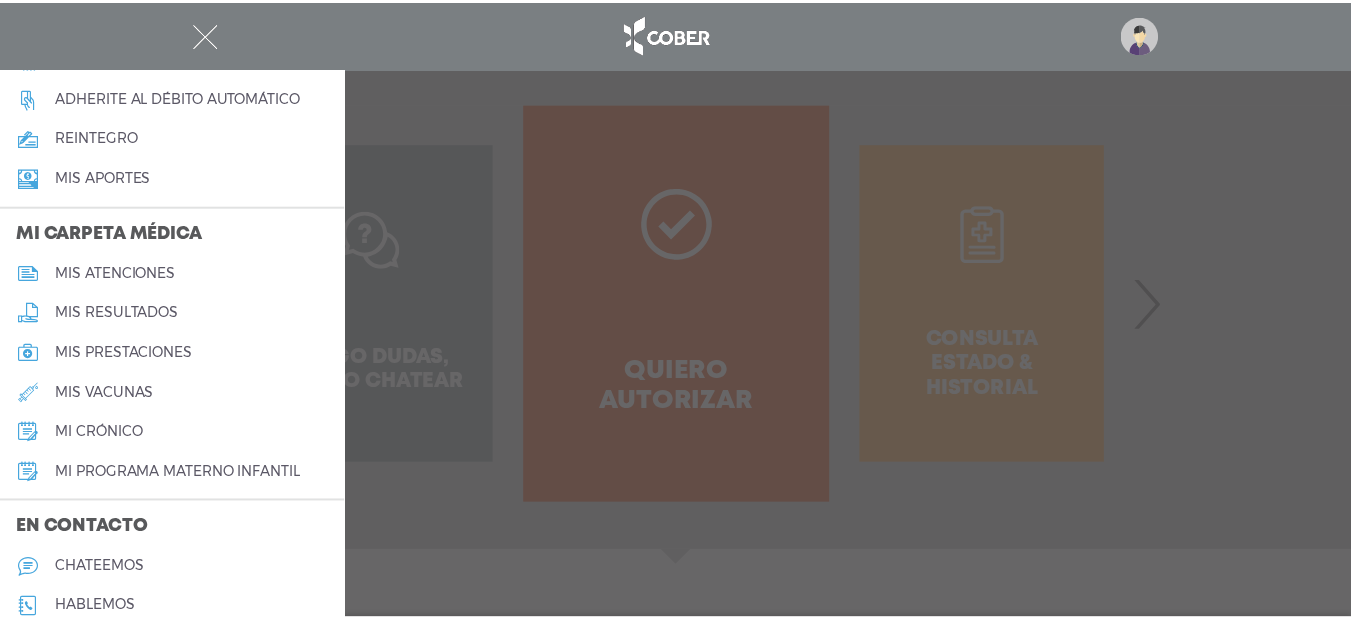 scroll, scrollTop: 900, scrollLeft: 0, axis: vertical 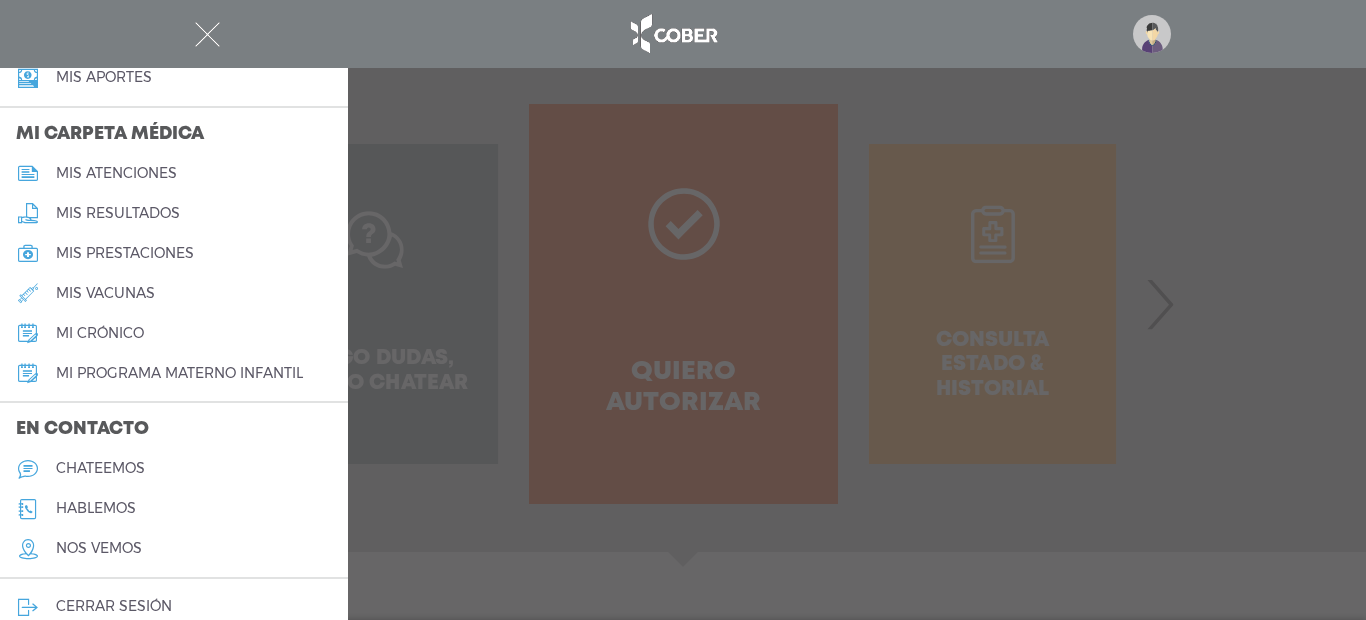 click at bounding box center (683, 310) 